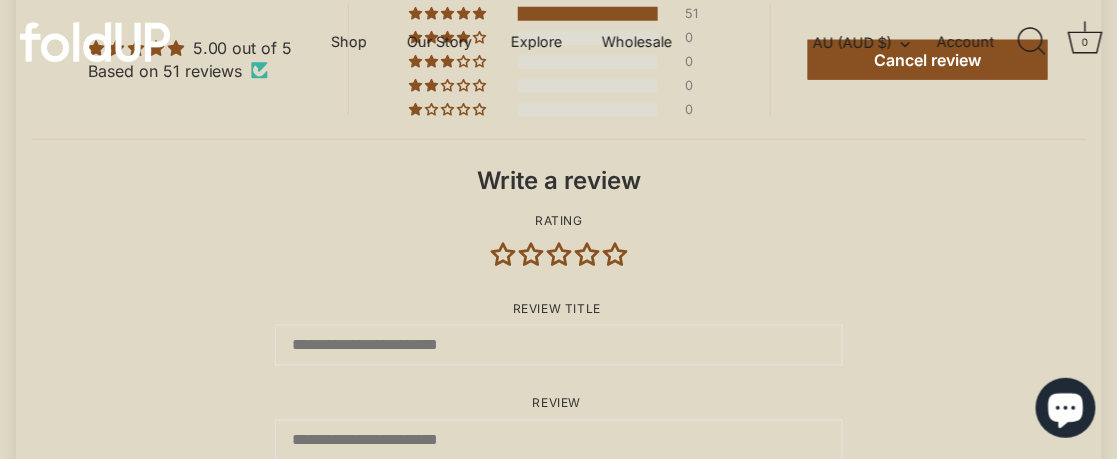 scroll, scrollTop: 4494, scrollLeft: 0, axis: vertical 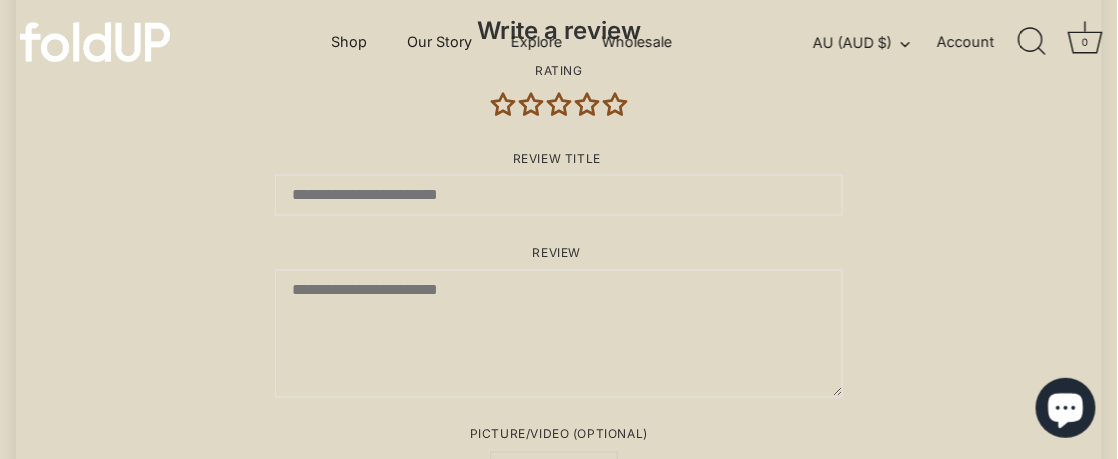 type on "*********" 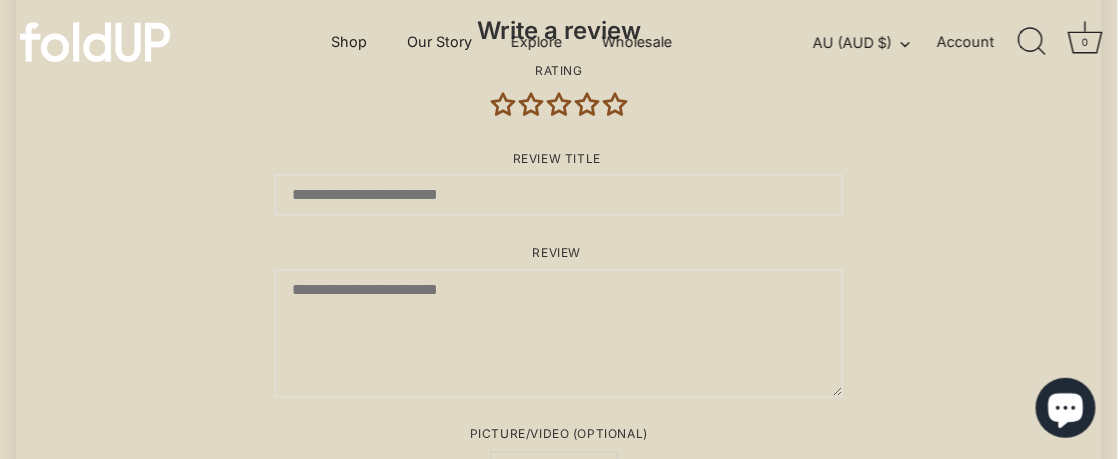 type on "**********" 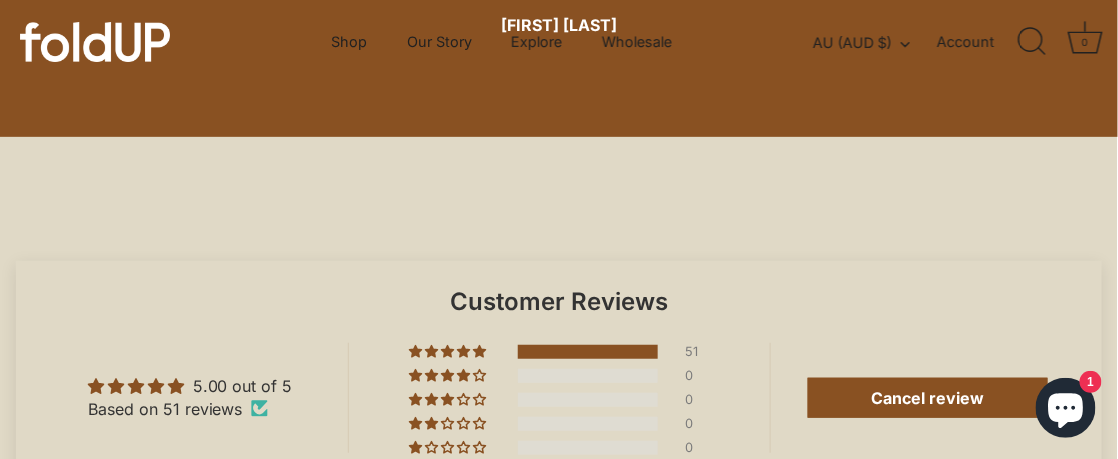 scroll, scrollTop: 3704, scrollLeft: 0, axis: vertical 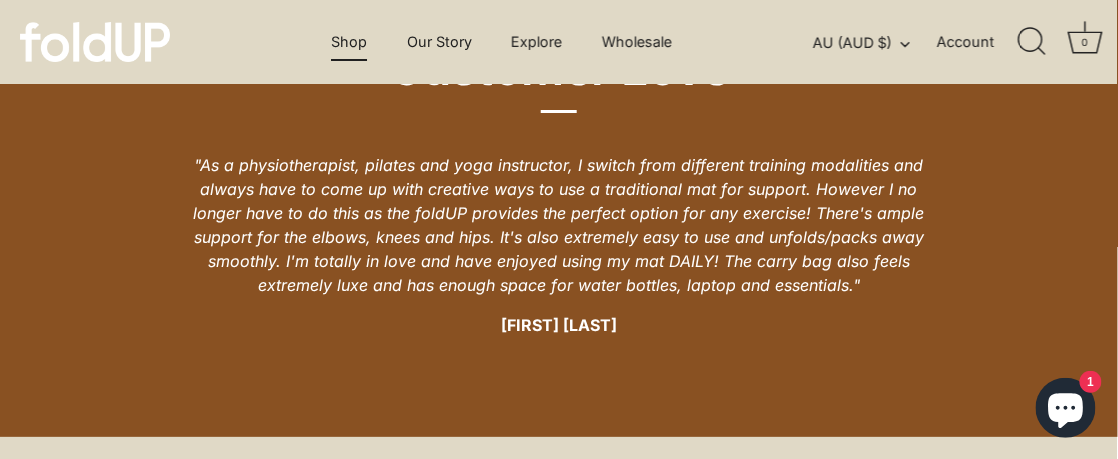 click on "Shop" at bounding box center [349, 42] 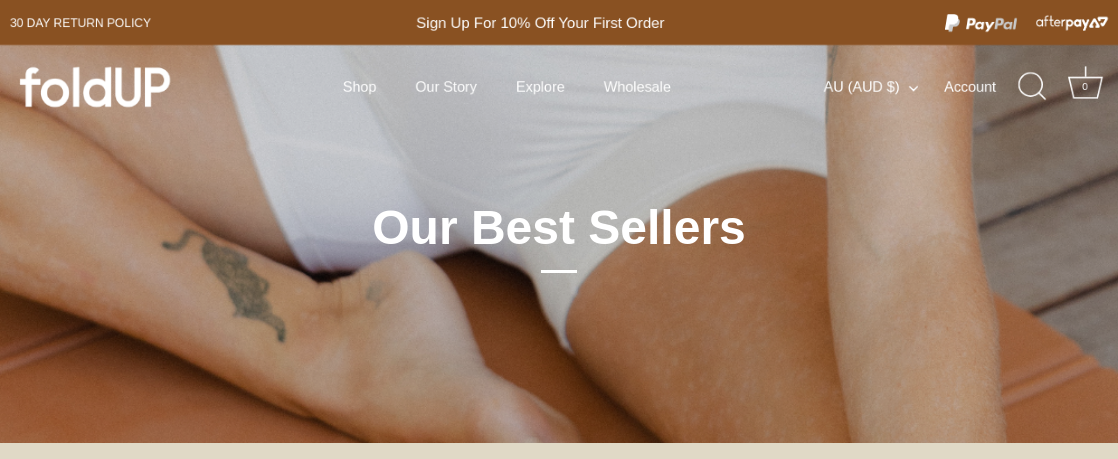 scroll, scrollTop: 0, scrollLeft: 0, axis: both 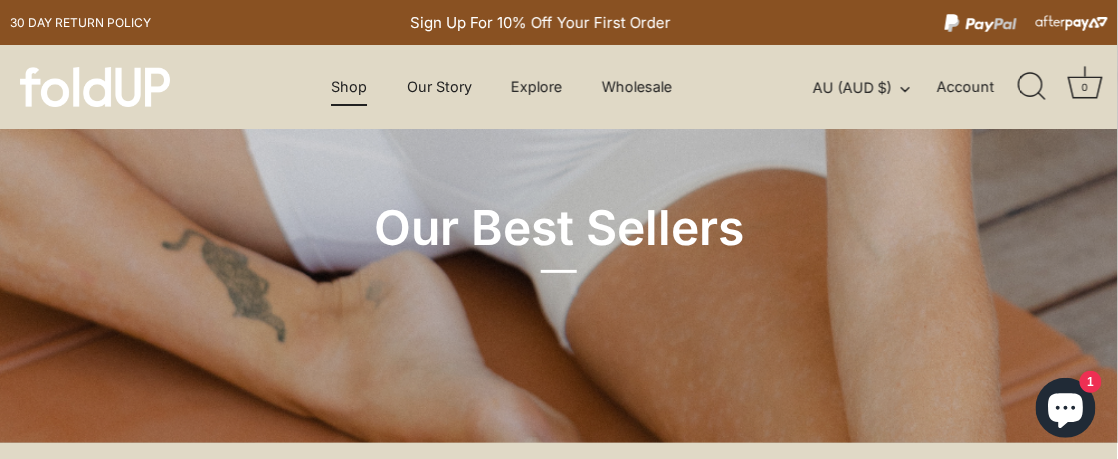 click on "Shop" at bounding box center (349, 87) 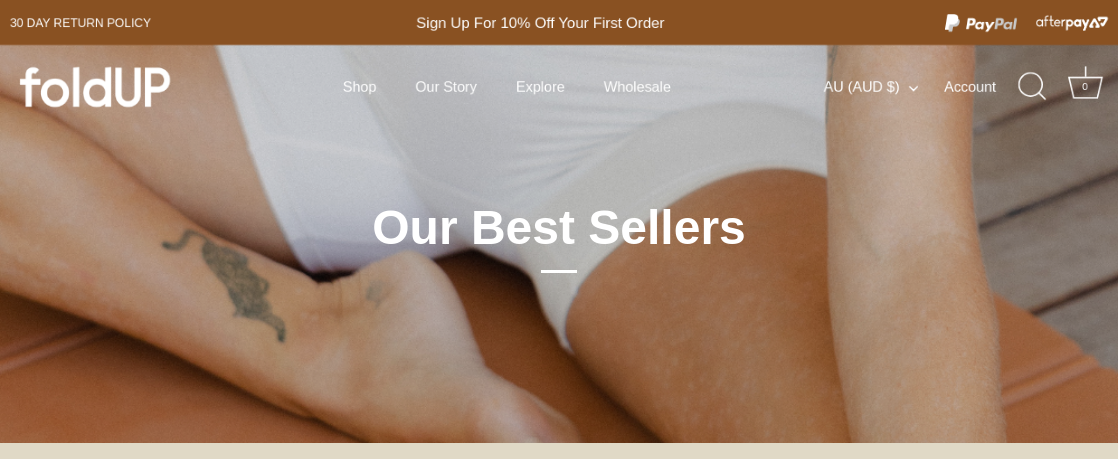 scroll, scrollTop: 0, scrollLeft: 0, axis: both 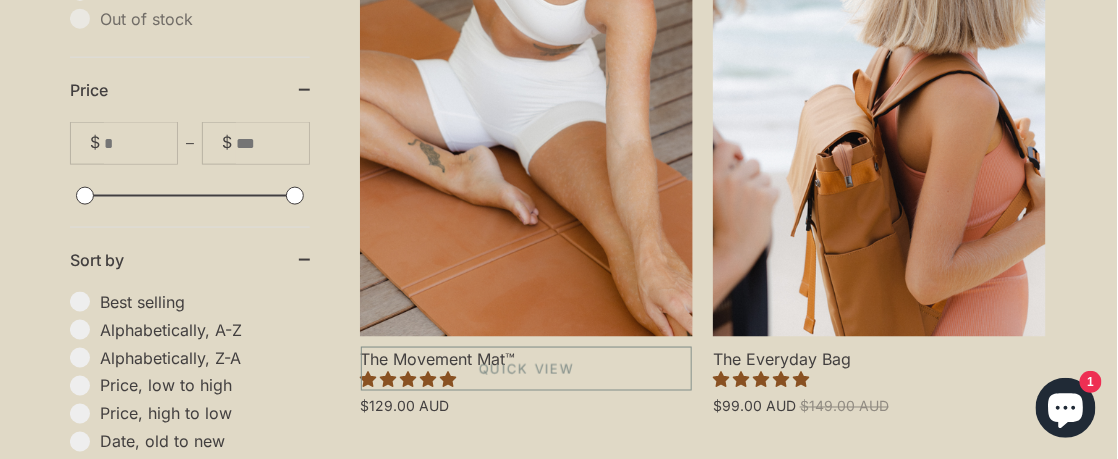 click at bounding box center [526, 137] 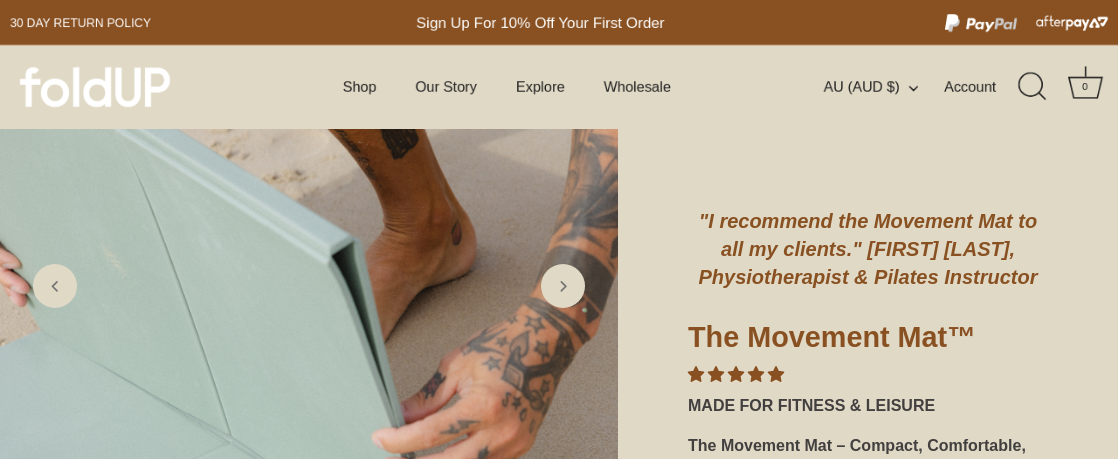 scroll, scrollTop: 0, scrollLeft: 0, axis: both 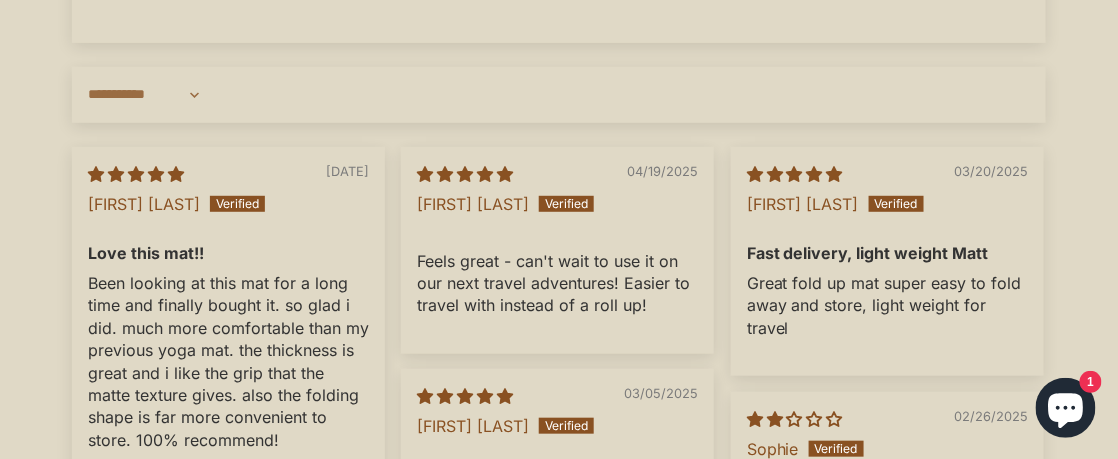 click on "[PHONE]" at bounding box center [146, 95] 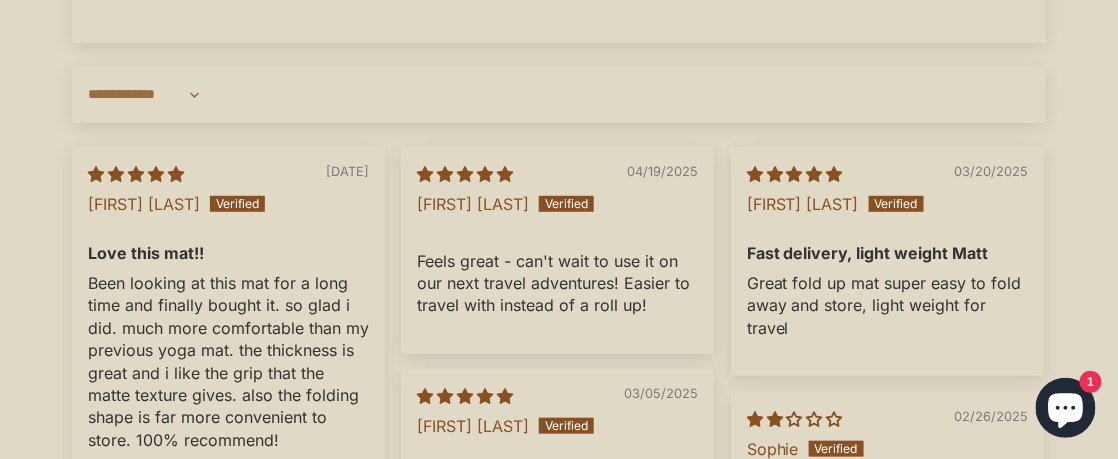 click on "[PHONE]" at bounding box center [146, 95] 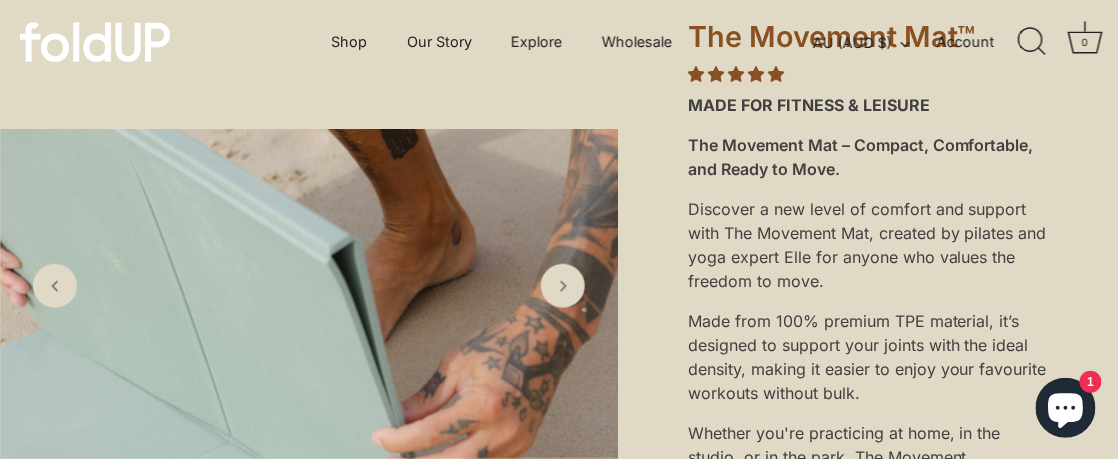 scroll, scrollTop: 0, scrollLeft: 0, axis: both 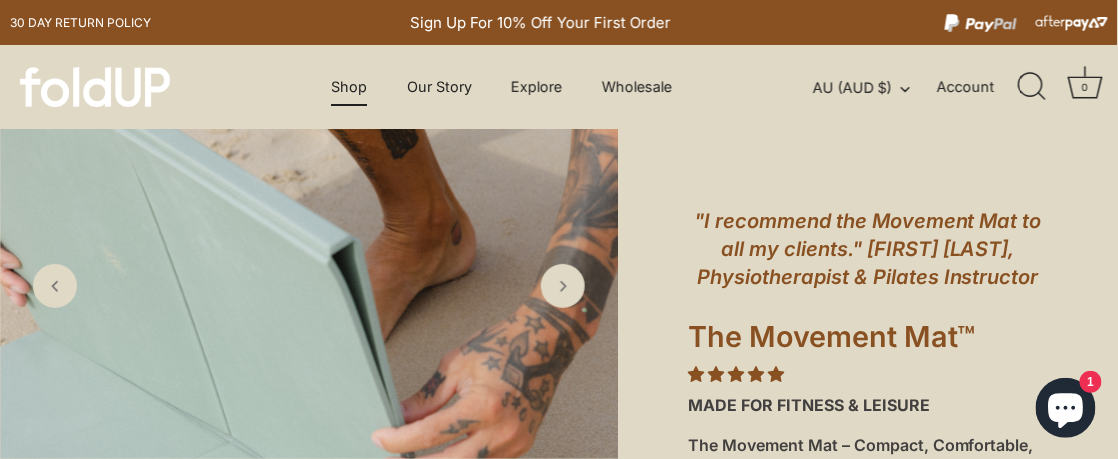 click on "Shop" at bounding box center [349, 87] 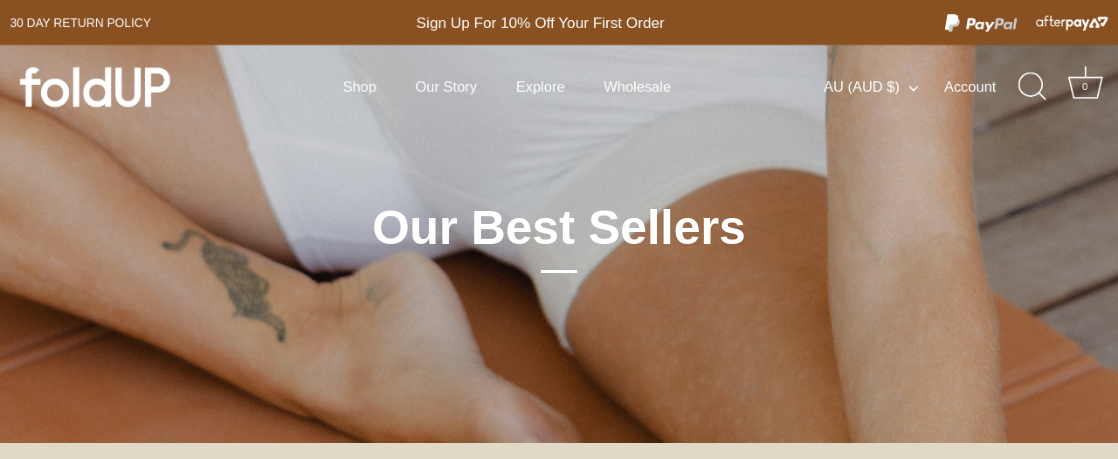 scroll, scrollTop: 0, scrollLeft: 0, axis: both 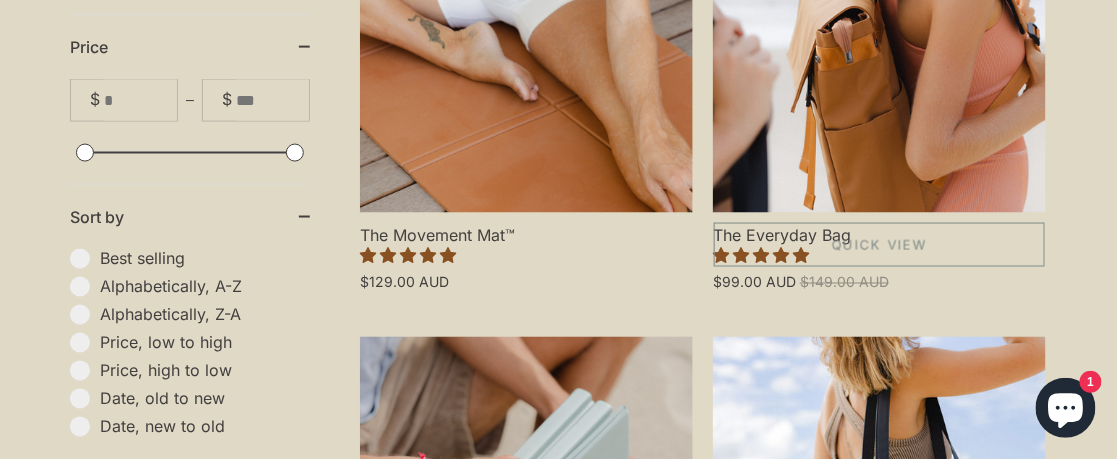 click at bounding box center [879, 13] 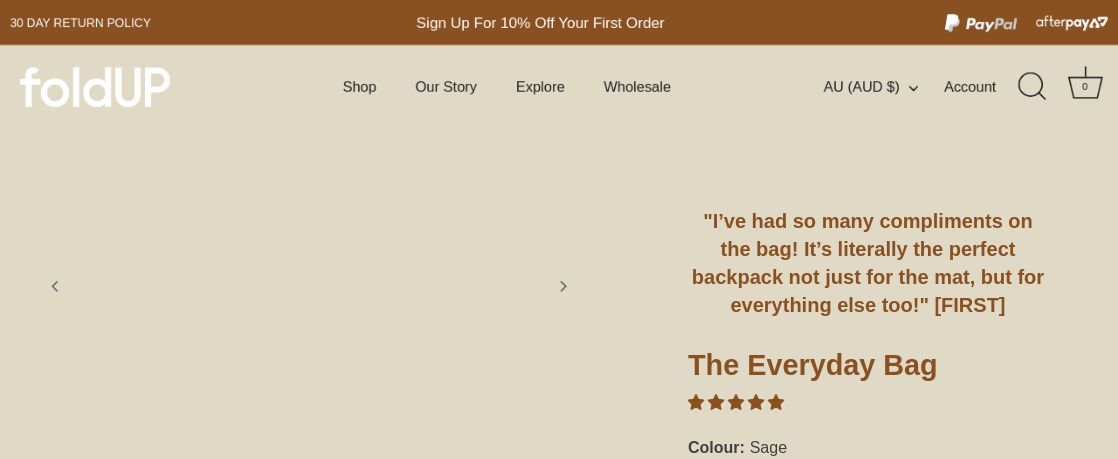 scroll, scrollTop: 0, scrollLeft: 0, axis: both 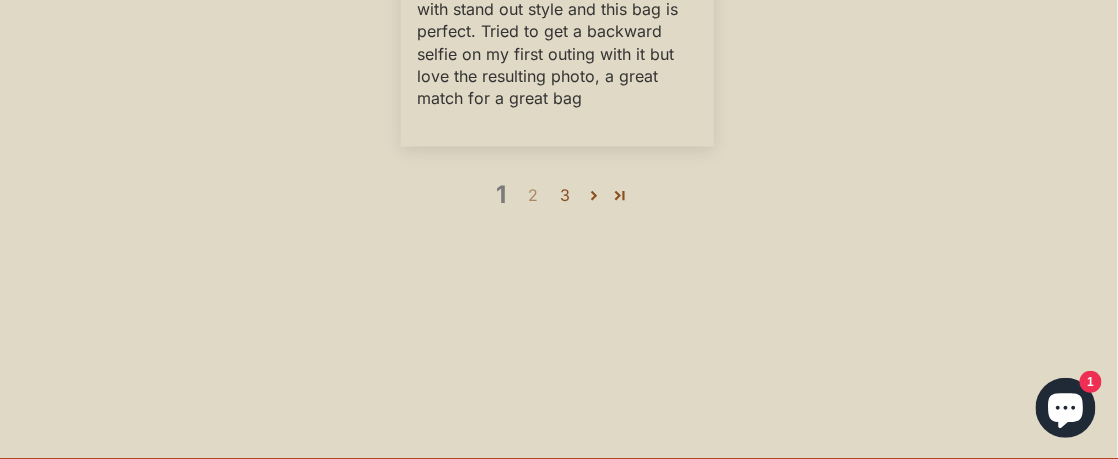 click on "2" at bounding box center [533, 196] 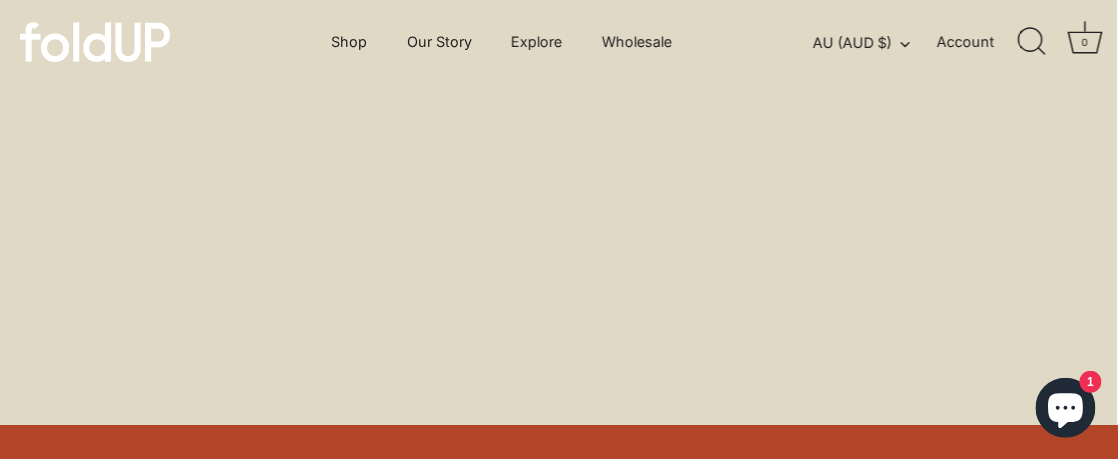 scroll, scrollTop: 3637, scrollLeft: 0, axis: vertical 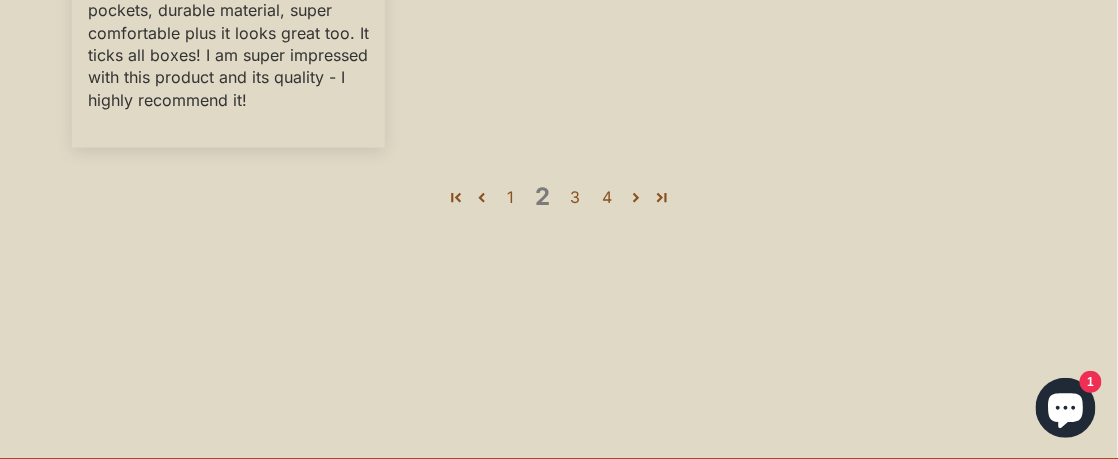 drag, startPoint x: 576, startPoint y: 223, endPoint x: 566, endPoint y: 225, distance: 10.198039 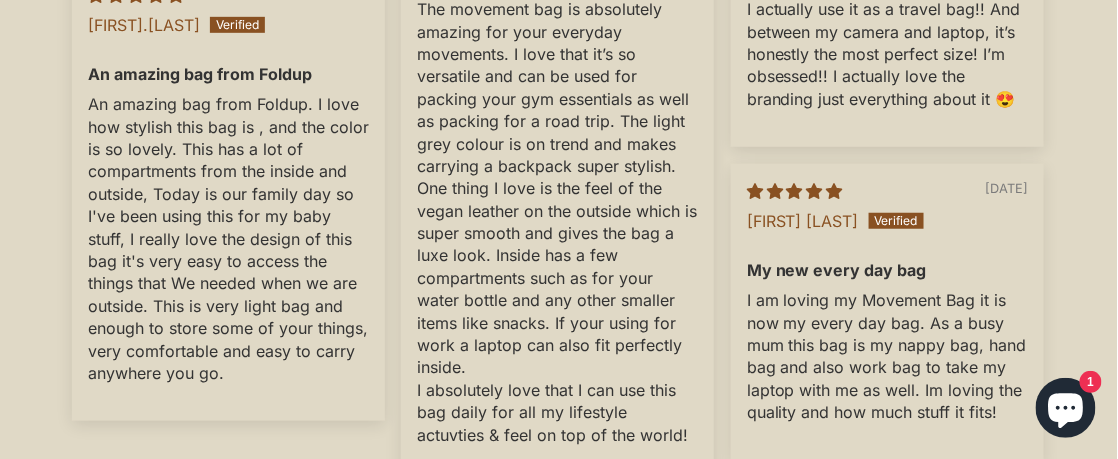 scroll, scrollTop: 4437, scrollLeft: 0, axis: vertical 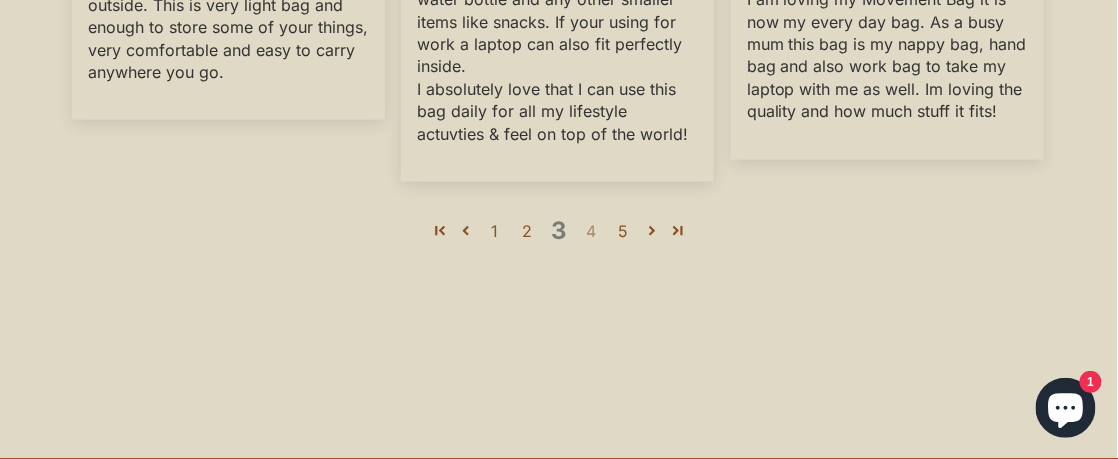 click on "4" at bounding box center (591, 231) 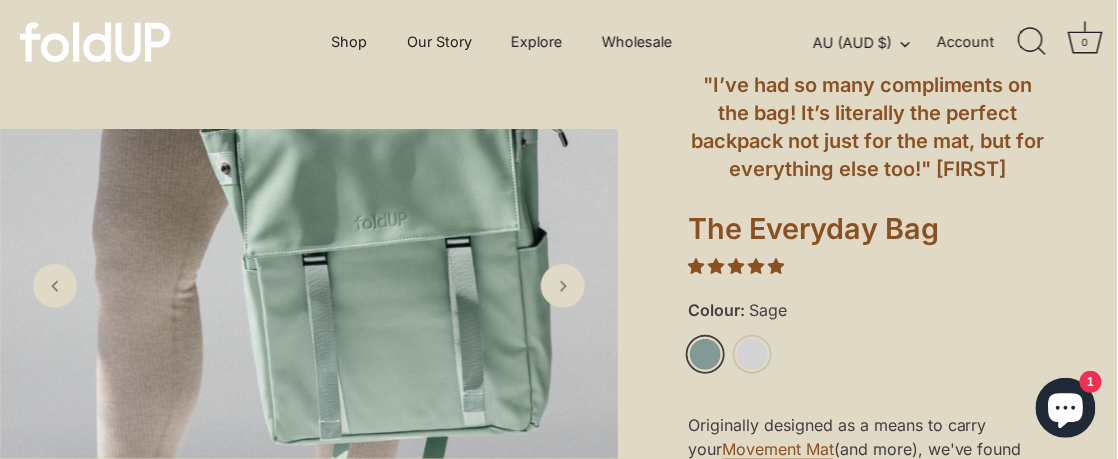 scroll, scrollTop: 0, scrollLeft: 0, axis: both 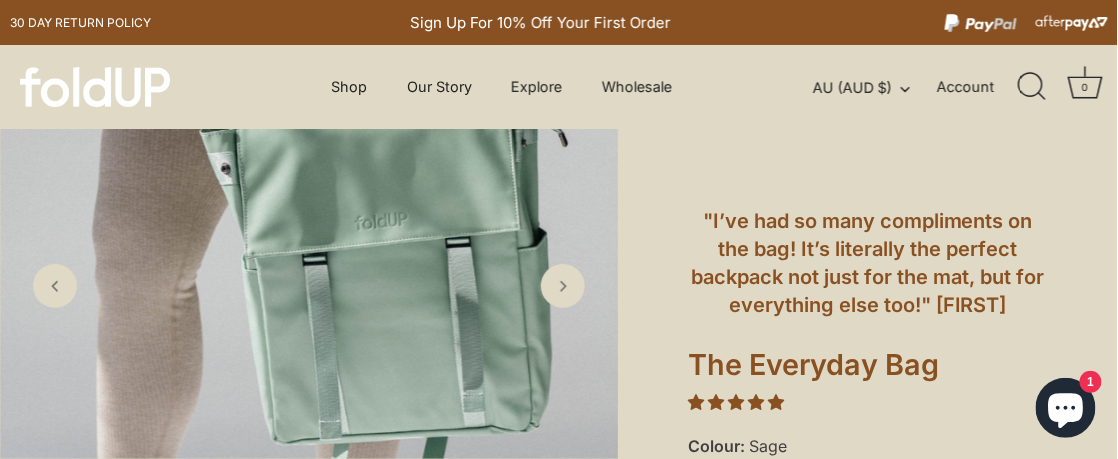 click at bounding box center (95, 87) 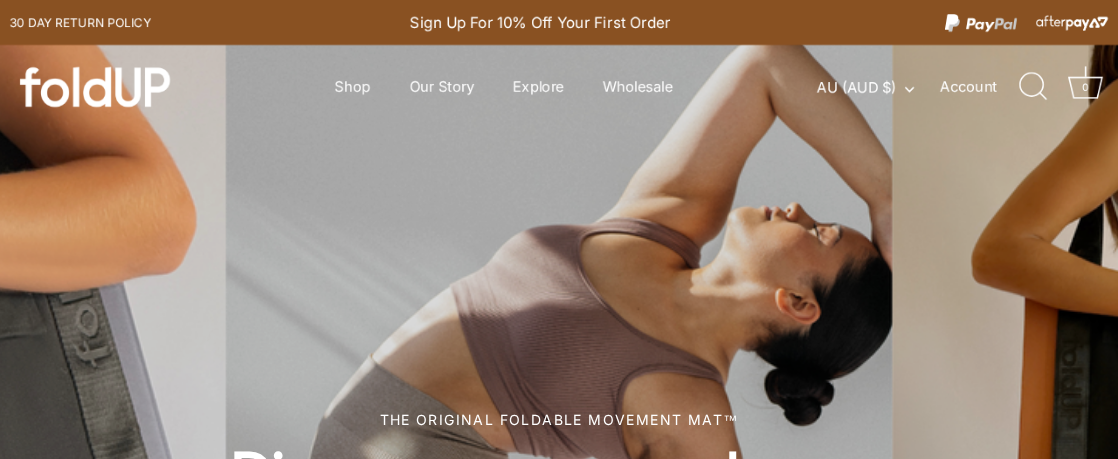 scroll, scrollTop: 0, scrollLeft: 0, axis: both 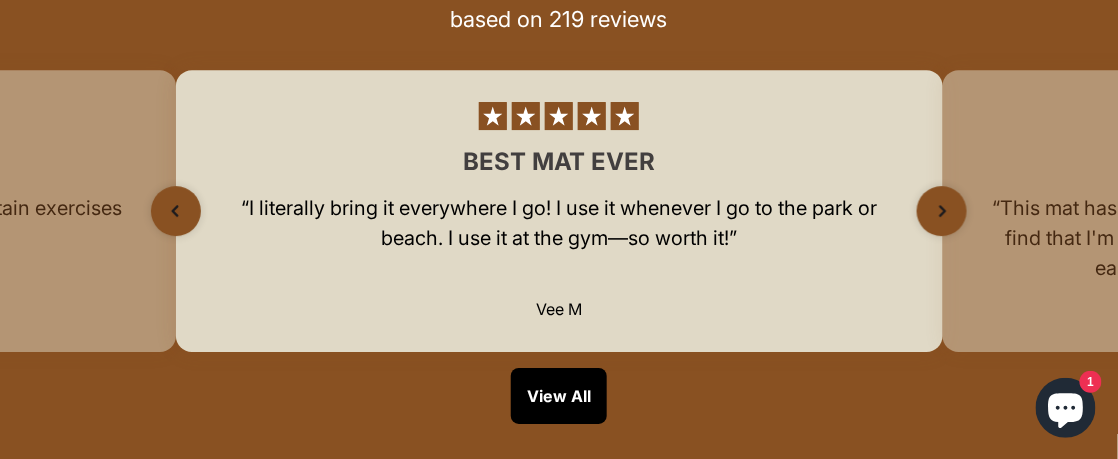 click on "View All" at bounding box center (559, 396) 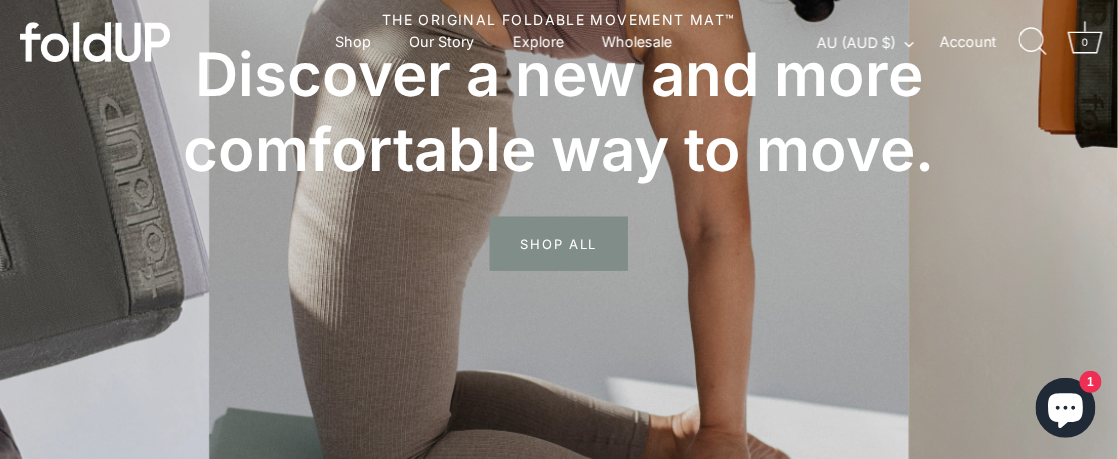 scroll, scrollTop: 550, scrollLeft: 0, axis: vertical 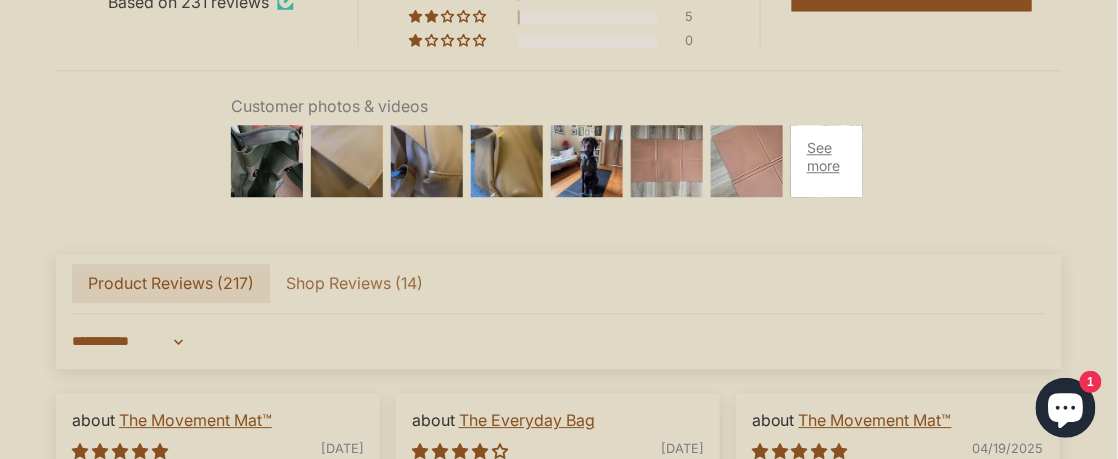 click on "Shop Reviews ( 14 )" at bounding box center [354, 283] 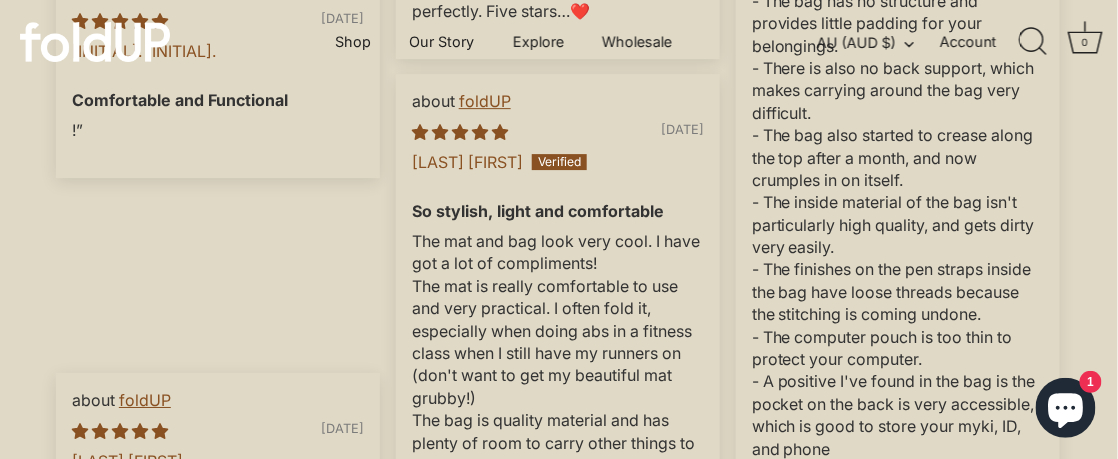 scroll, scrollTop: 7100, scrollLeft: 0, axis: vertical 